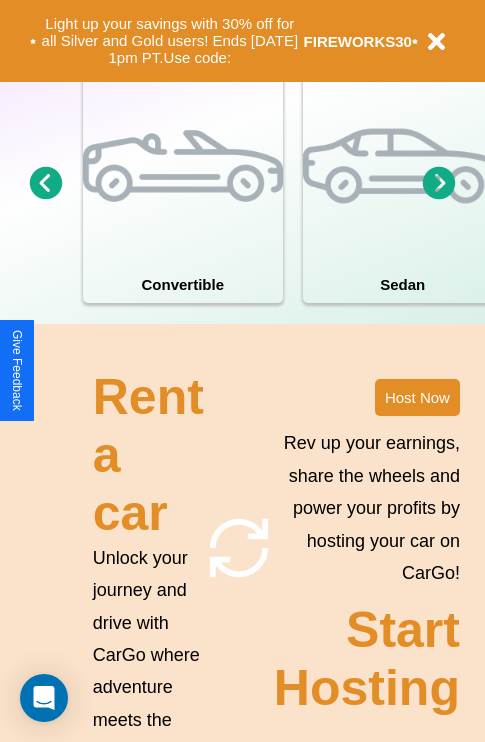 scroll, scrollTop: 1558, scrollLeft: 0, axis: vertical 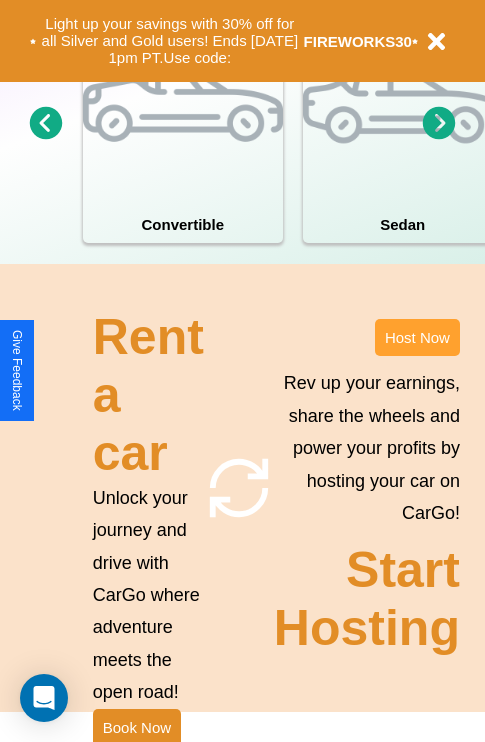 click on "Host Now" at bounding box center (417, 337) 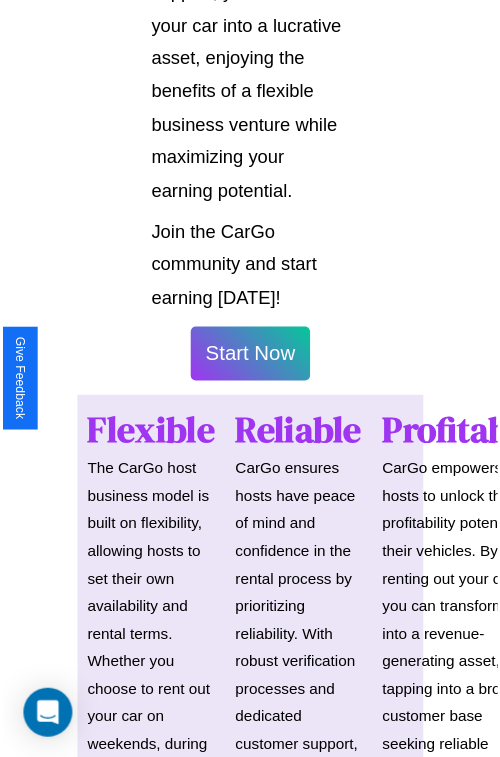 scroll, scrollTop: 1417, scrollLeft: 0, axis: vertical 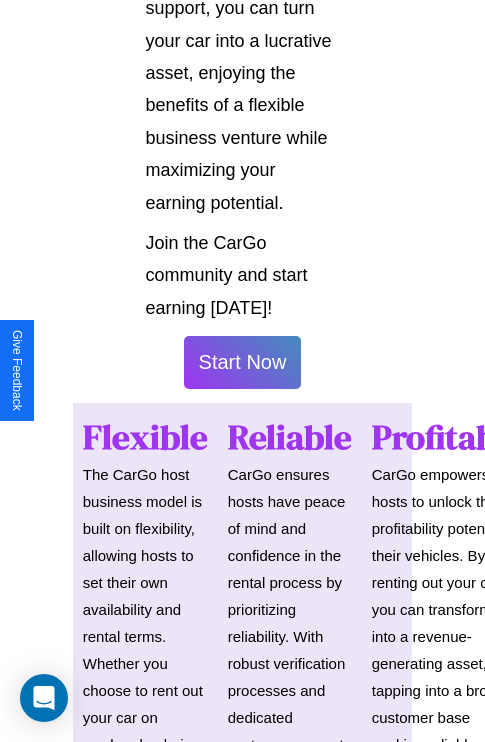 click on "Start Now" at bounding box center [243, 362] 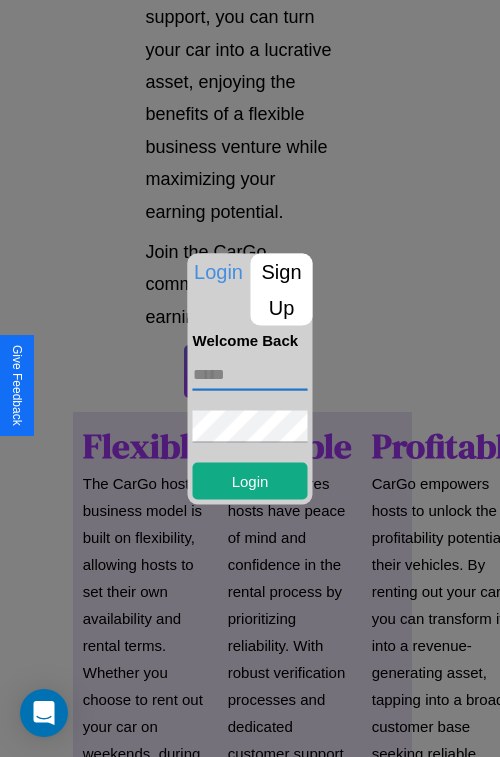 click at bounding box center [250, 374] 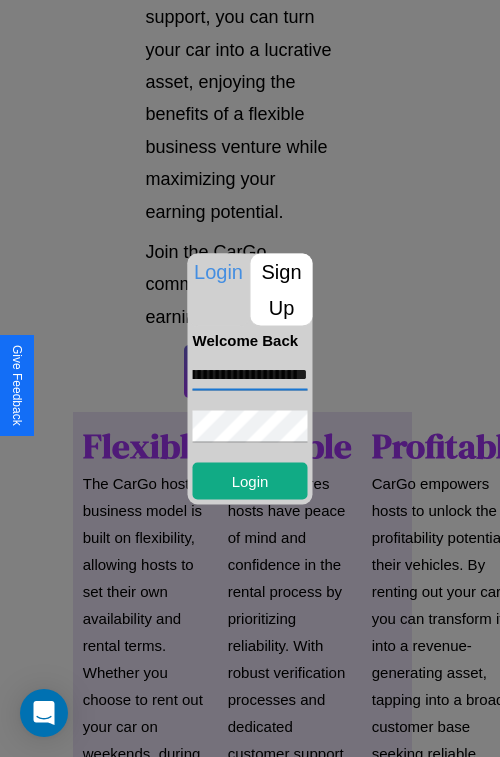 scroll, scrollTop: 0, scrollLeft: 110, axis: horizontal 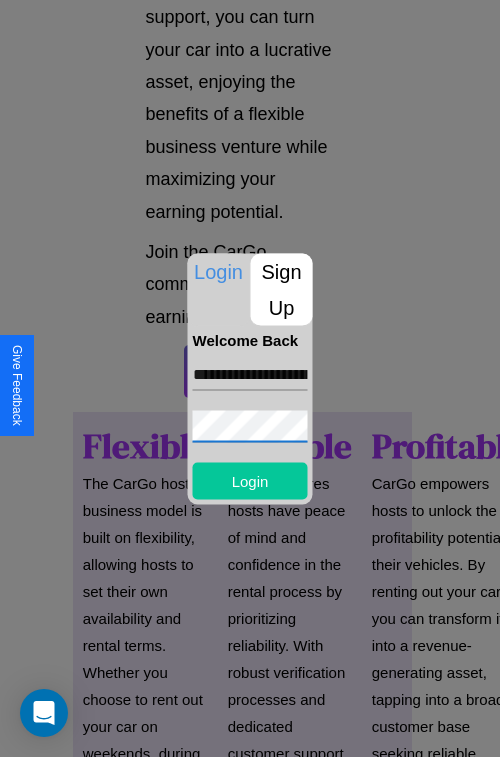 click on "Login" at bounding box center [250, 480] 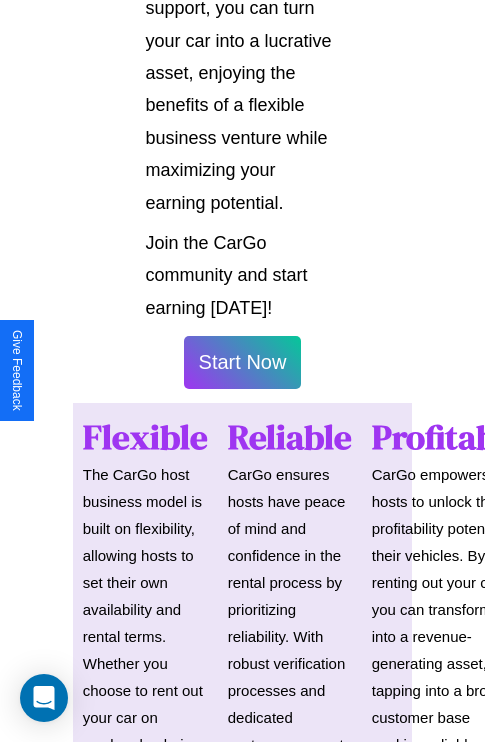 scroll, scrollTop: 1419, scrollLeft: 0, axis: vertical 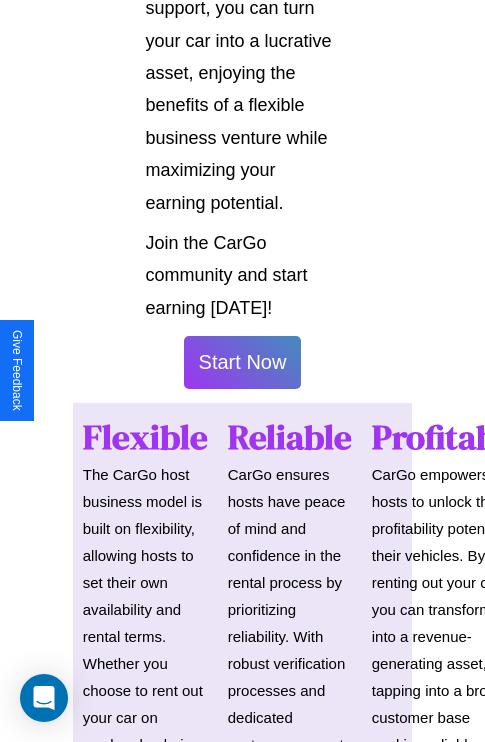 click on "Start Now" at bounding box center (243, 362) 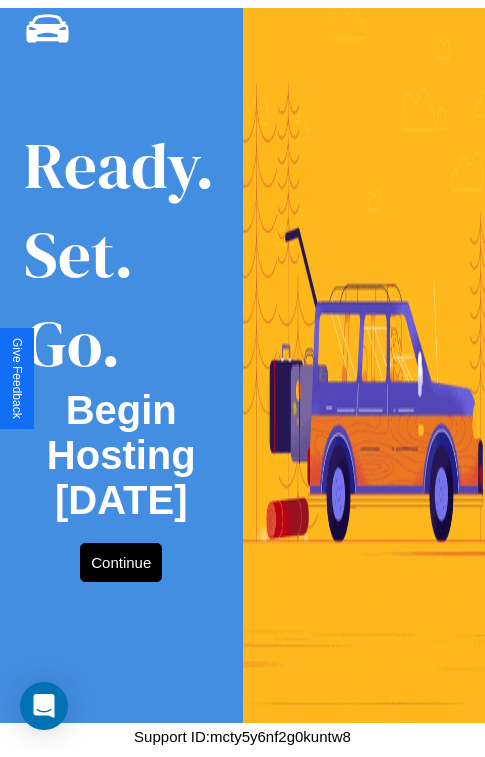 scroll, scrollTop: 0, scrollLeft: 0, axis: both 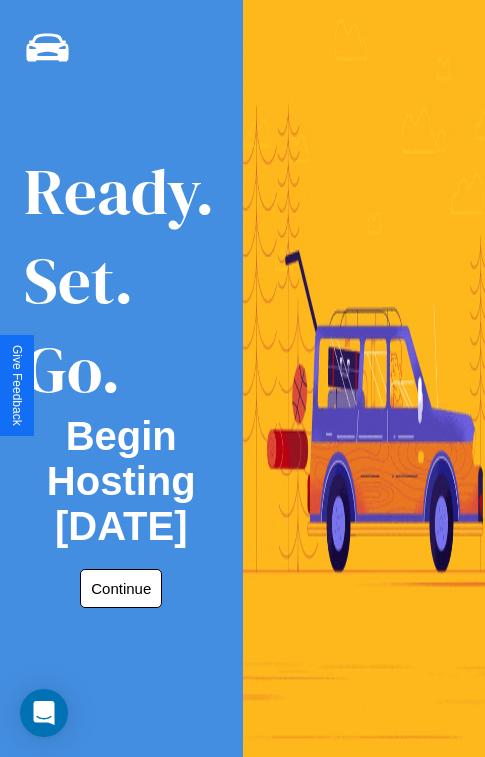 click on "Continue" at bounding box center (121, 588) 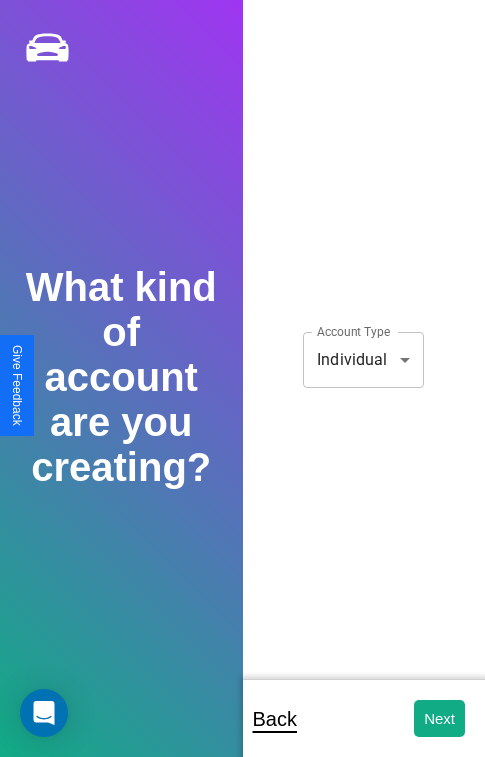 click on "**********" at bounding box center [242, 392] 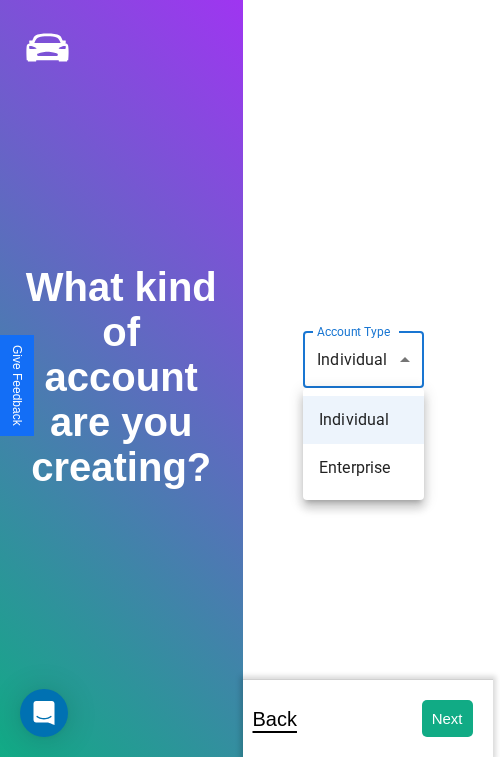 click on "Individual" at bounding box center [363, 420] 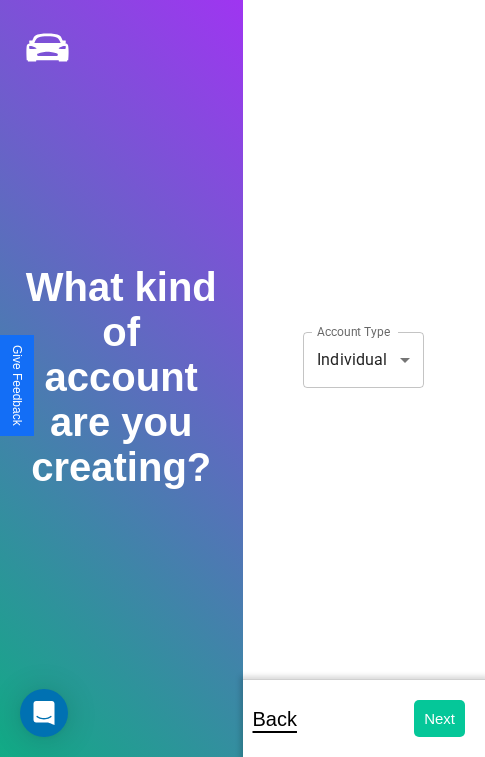 click on "Next" at bounding box center [439, 718] 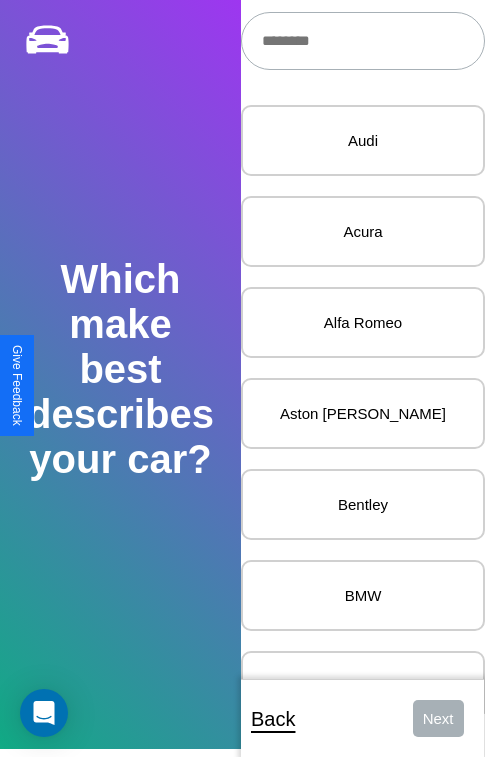scroll, scrollTop: 27, scrollLeft: 0, axis: vertical 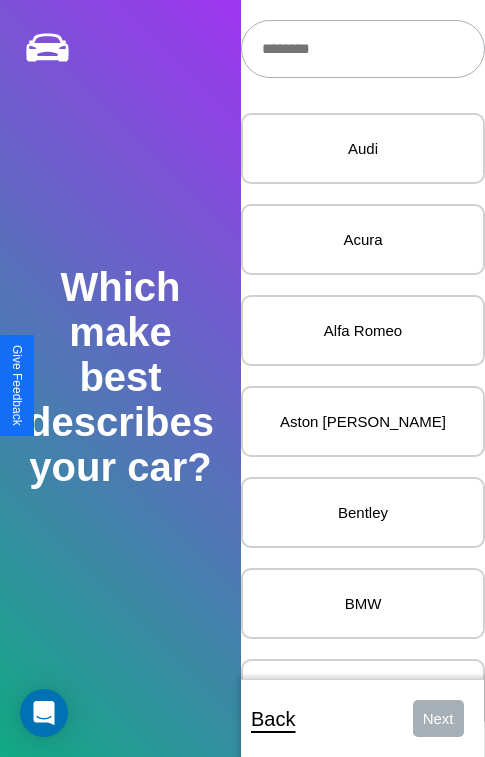 click at bounding box center (363, 49) 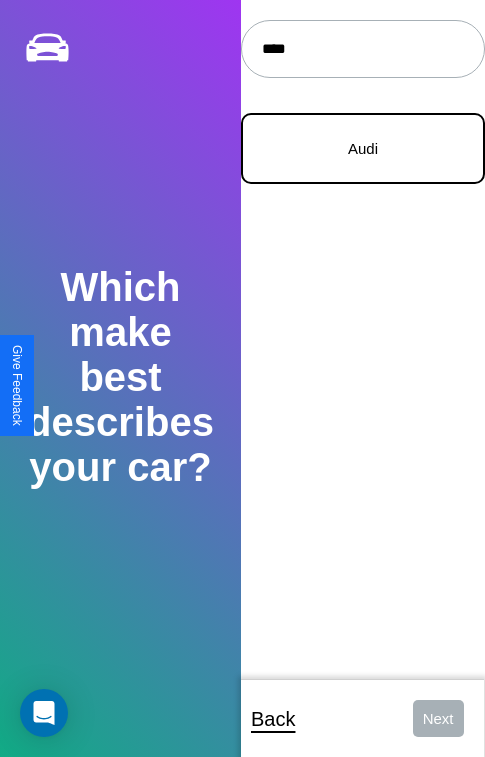type on "****" 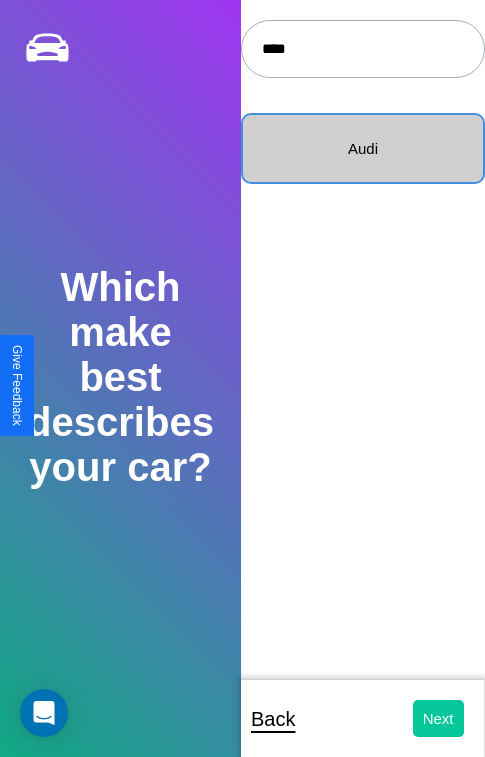 click on "Next" at bounding box center [438, 718] 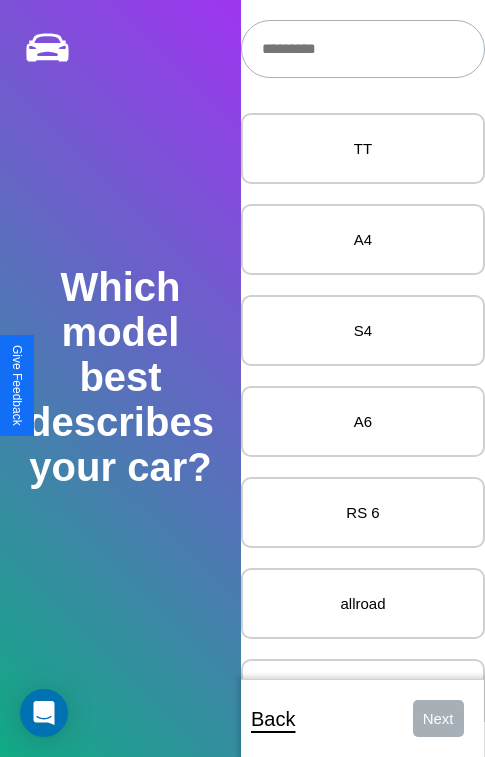 scroll, scrollTop: 24, scrollLeft: 0, axis: vertical 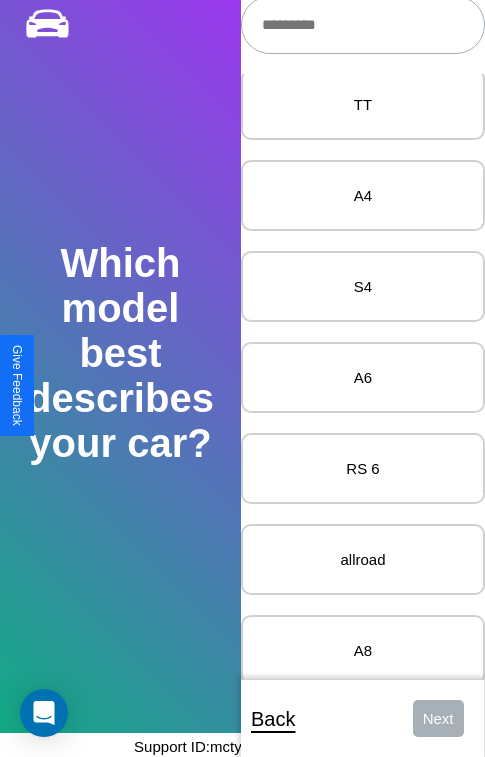 click on "A6" at bounding box center (363, 377) 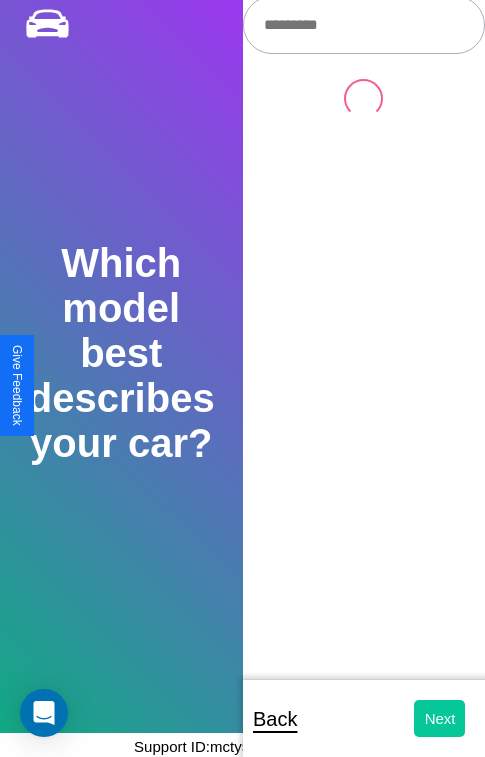 scroll, scrollTop: 0, scrollLeft: 0, axis: both 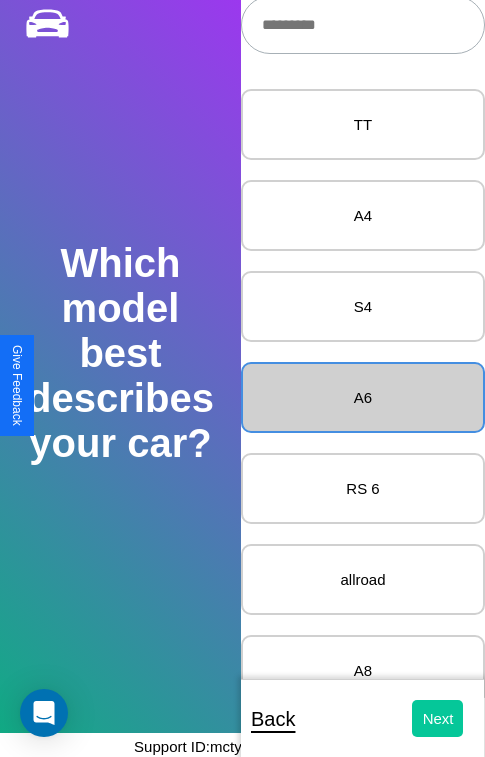 click on "Next" at bounding box center (438, 718) 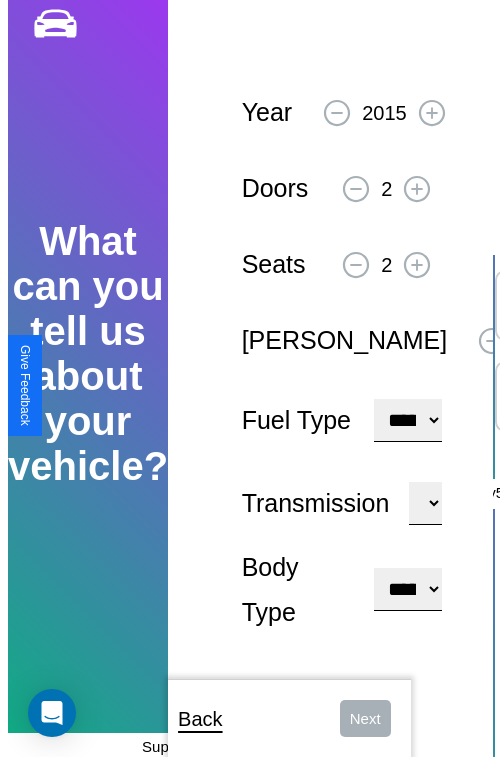 scroll, scrollTop: 0, scrollLeft: 0, axis: both 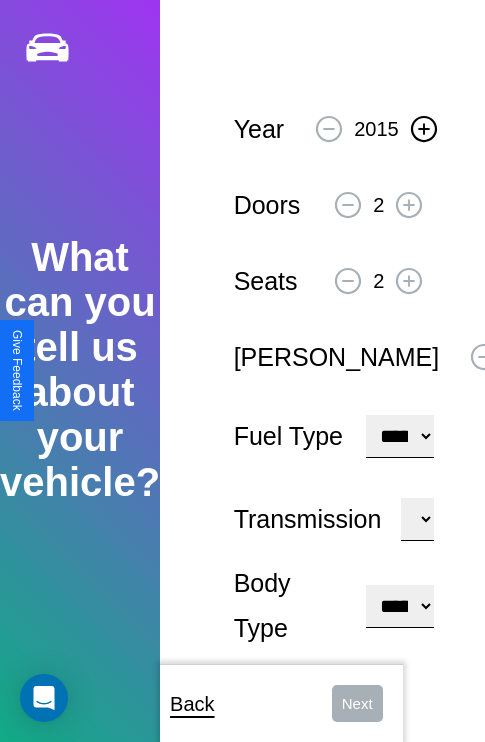 click 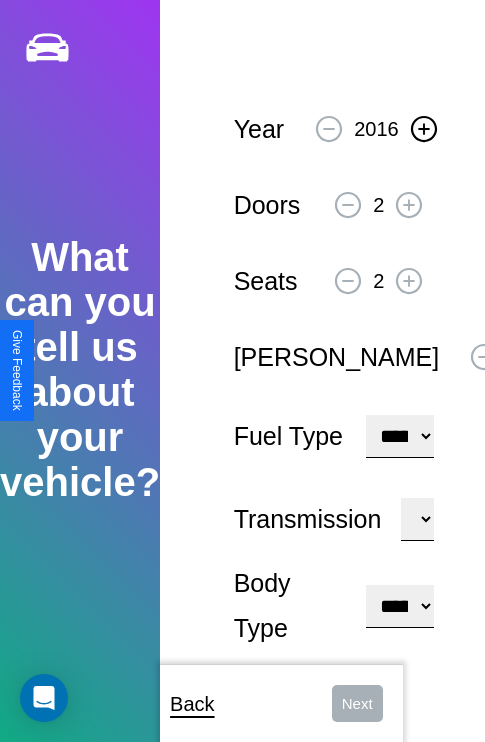 click 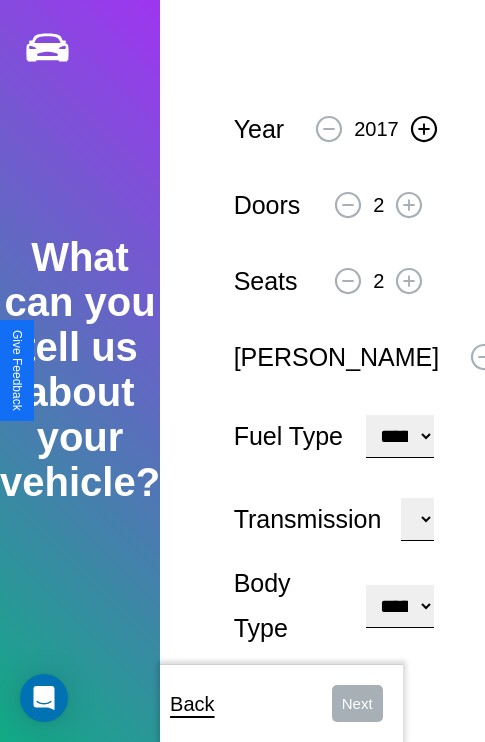 click 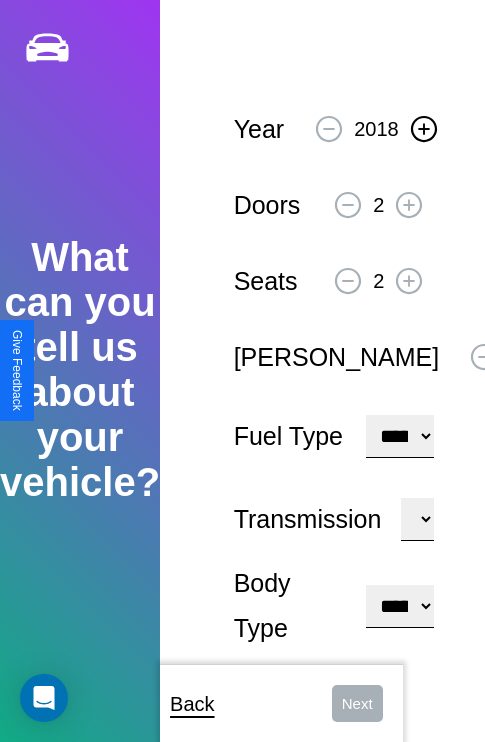 click 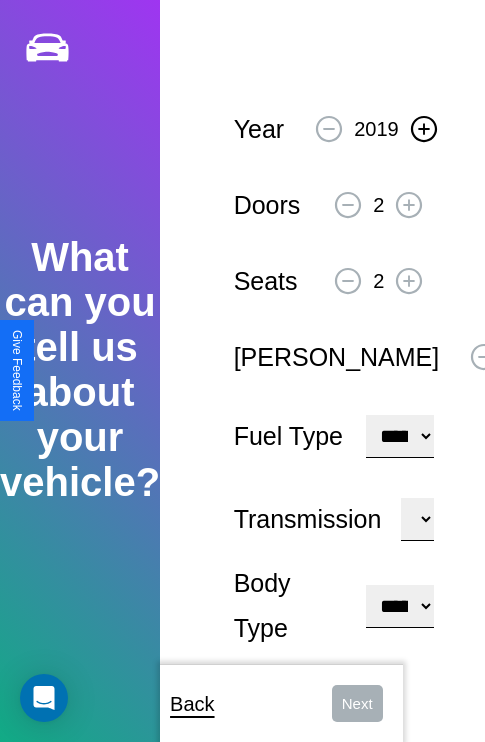 click 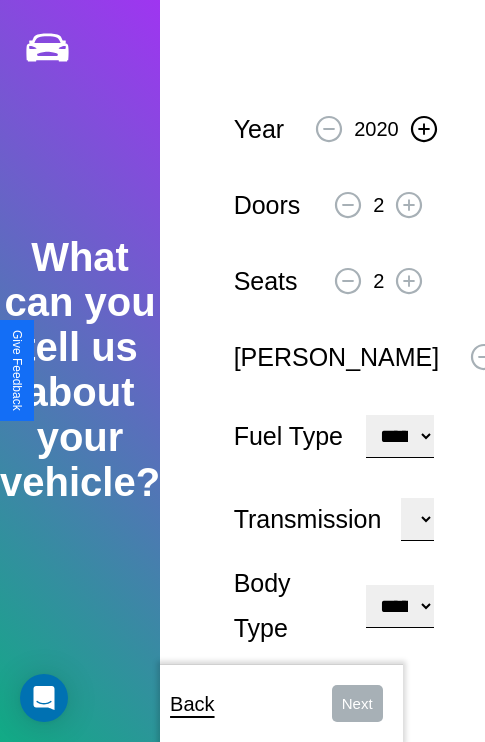 click 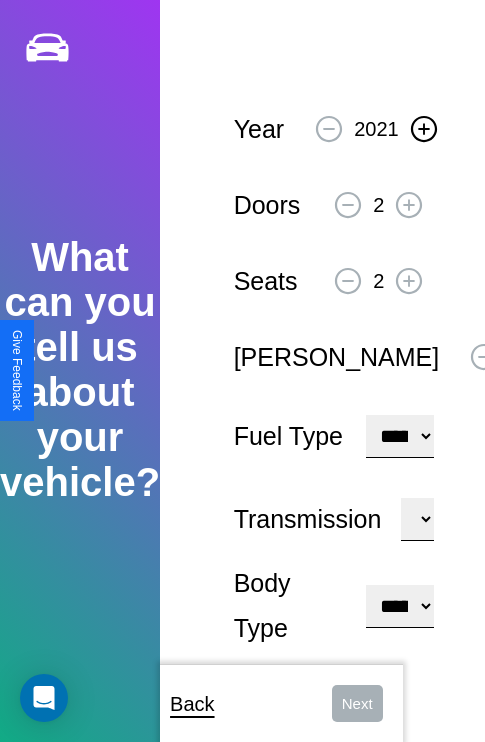 click 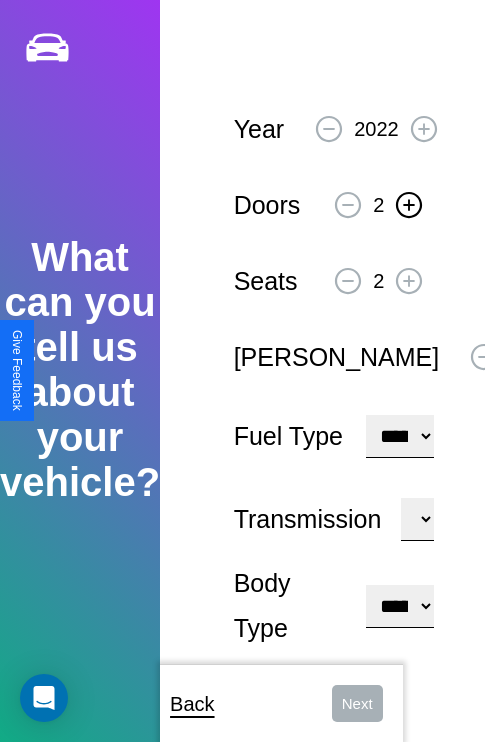 click 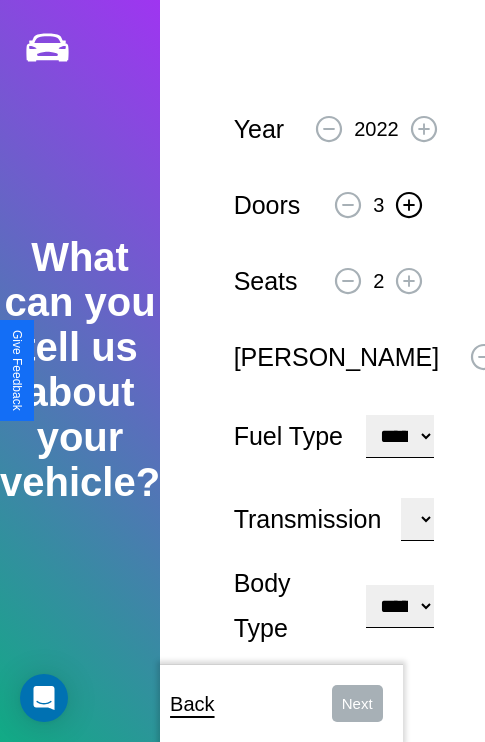 click 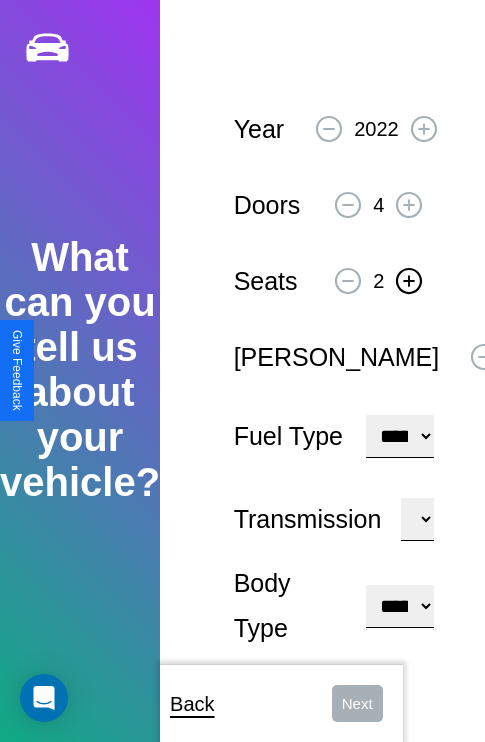 click 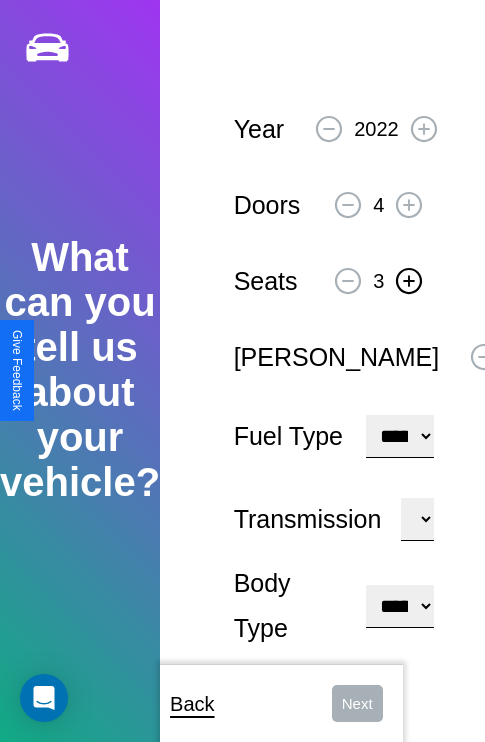 click 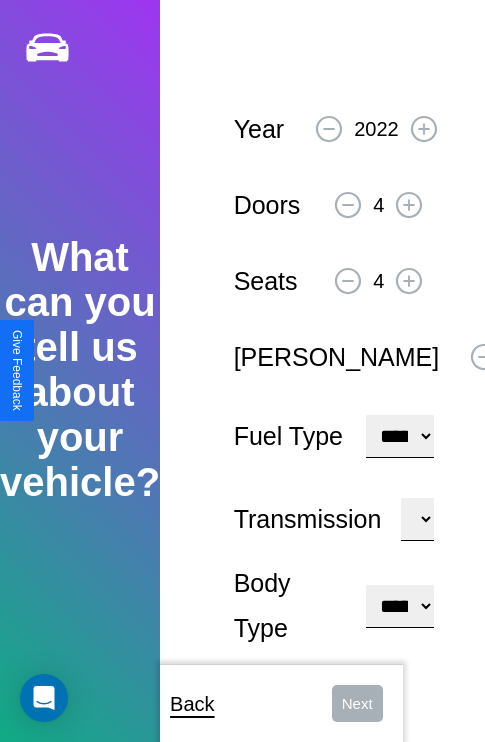 click 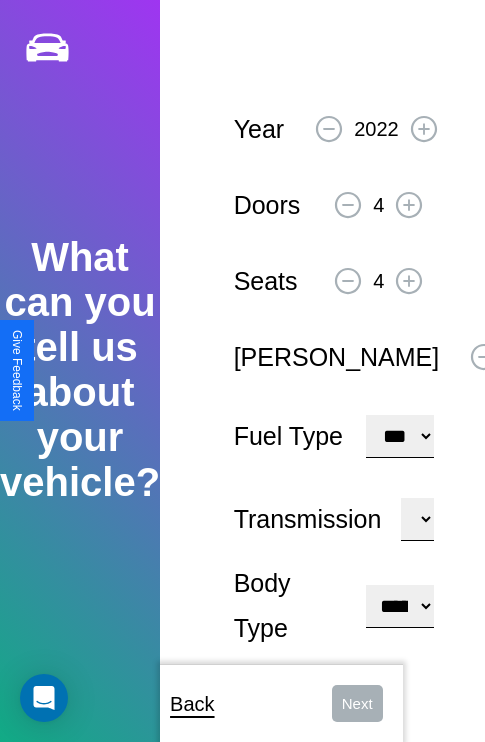 click on "****** ********* ******" at bounding box center [417, 519] 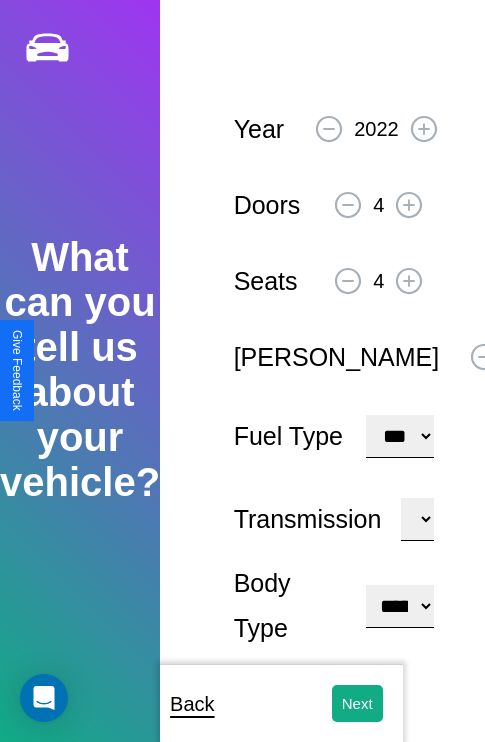 click on "**********" at bounding box center [400, 606] 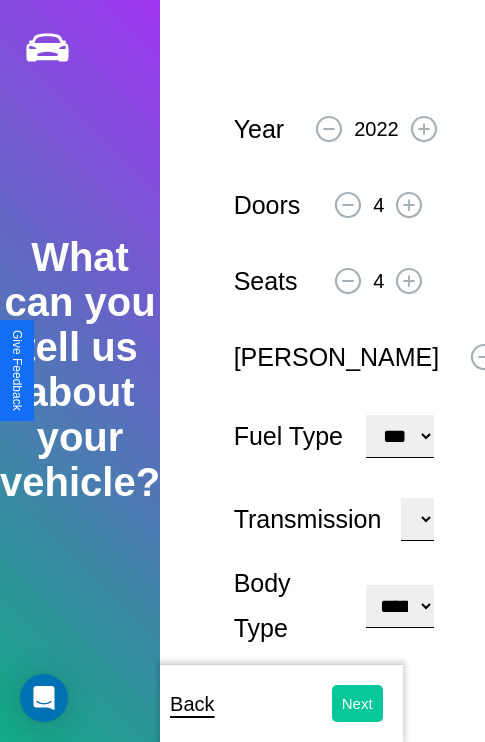 click on "Next" at bounding box center [357, 703] 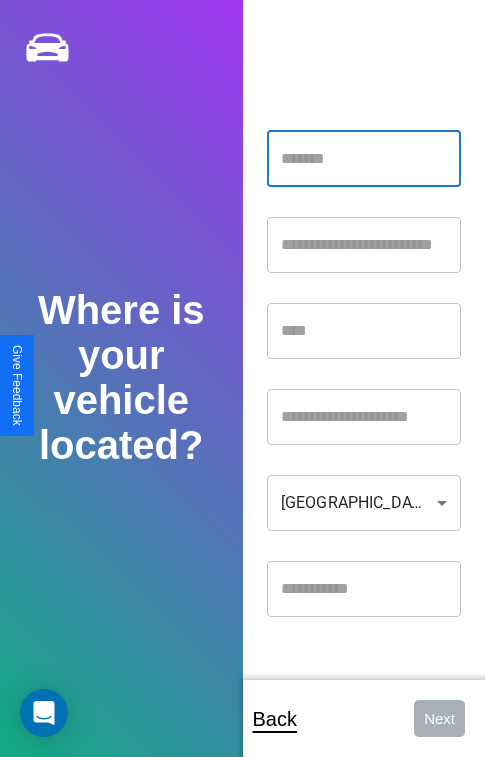 click at bounding box center [364, 159] 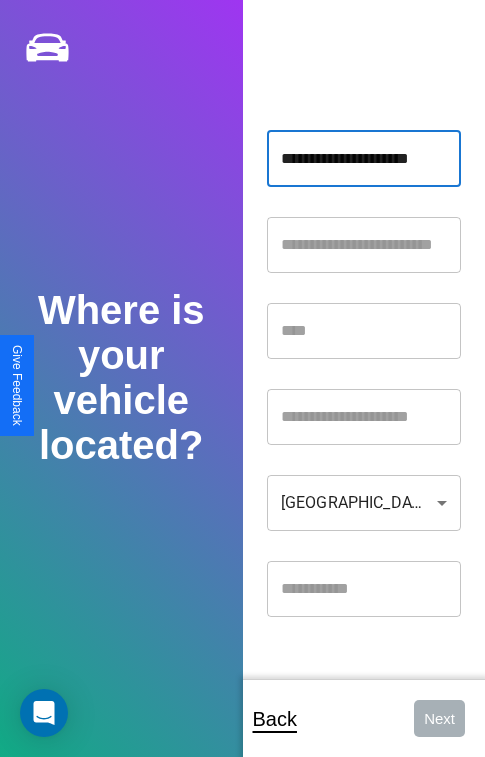 type on "**********" 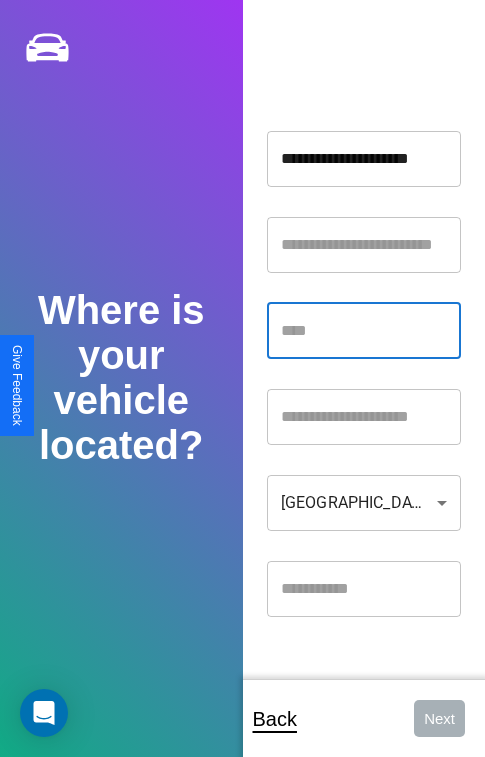 click at bounding box center [364, 331] 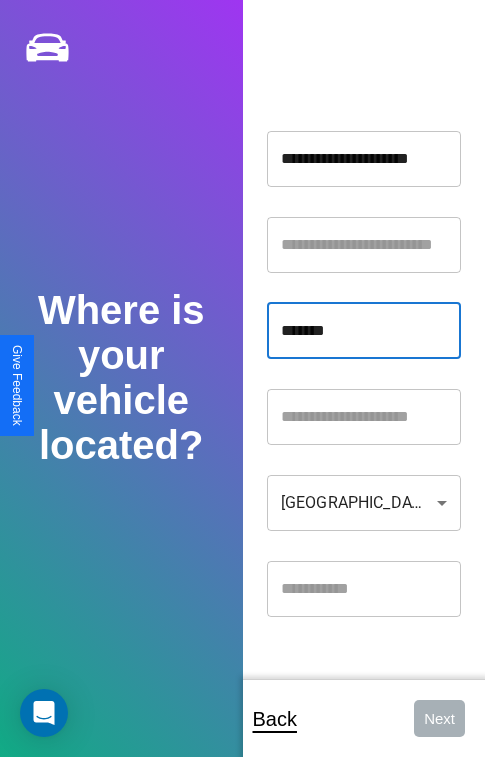 type on "*******" 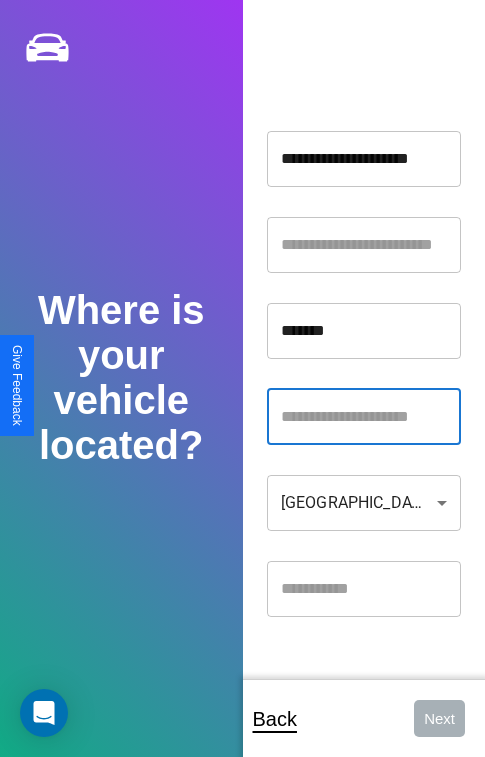click at bounding box center [364, 417] 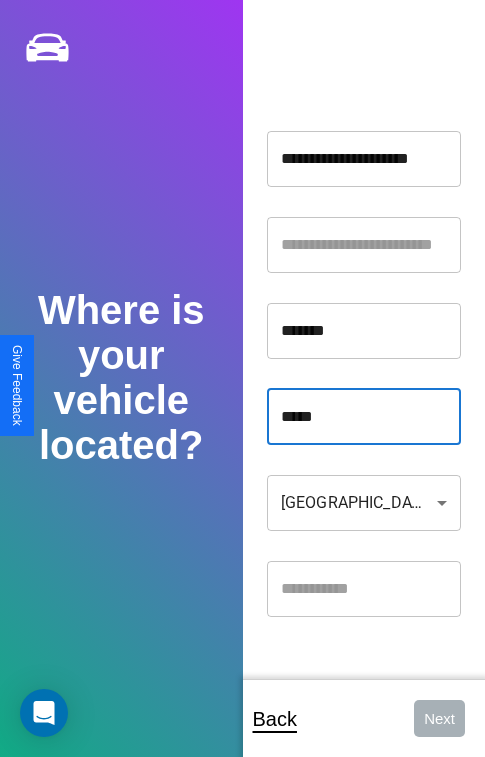 type on "*****" 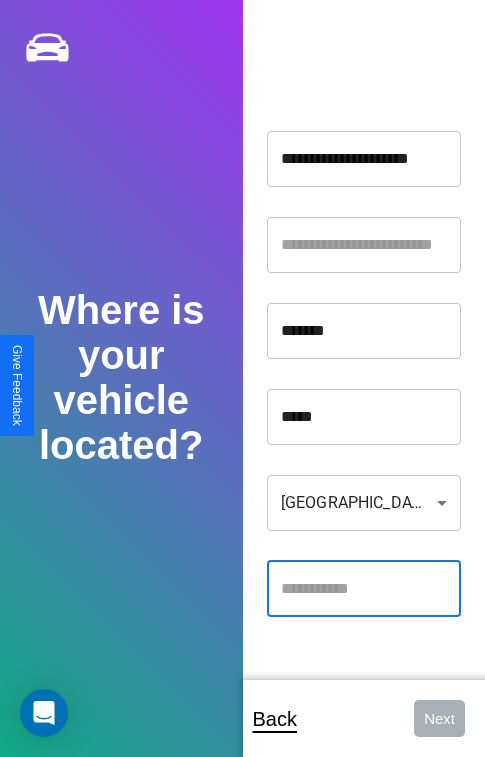 click at bounding box center [364, 589] 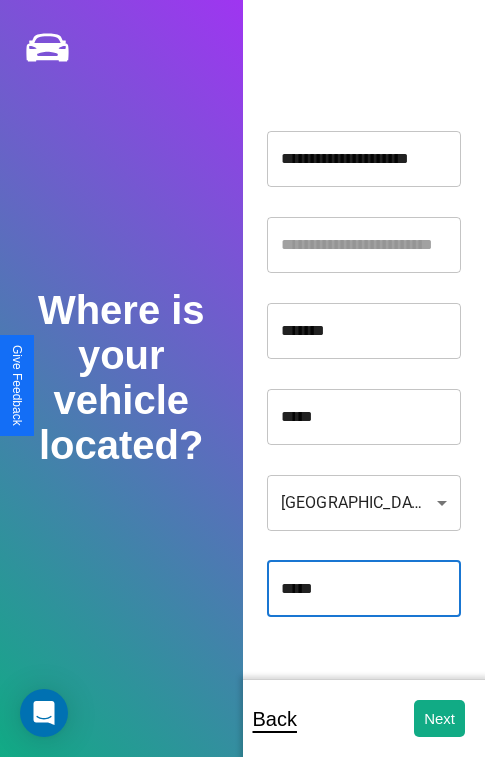type on "*****" 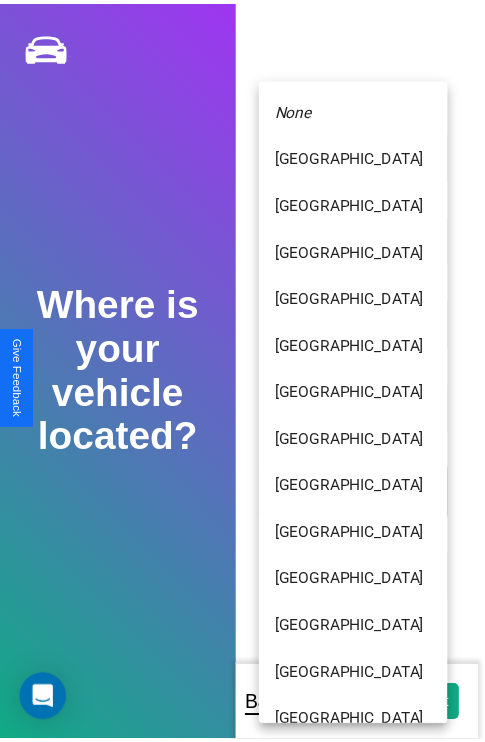 scroll, scrollTop: 459, scrollLeft: 0, axis: vertical 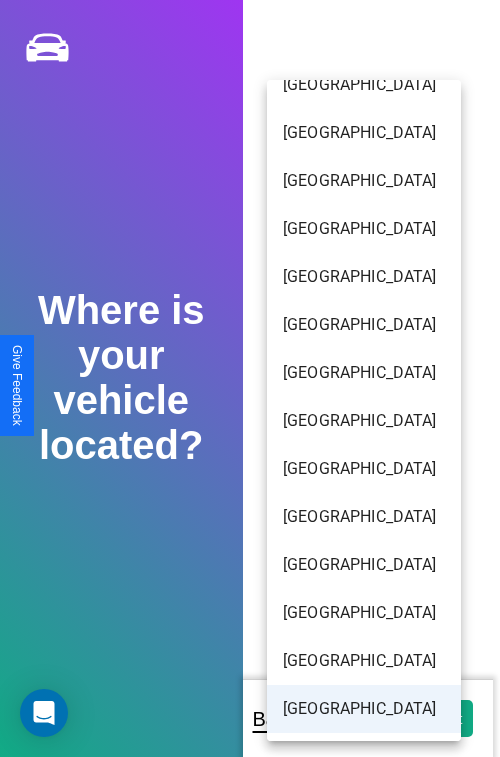 click on "[GEOGRAPHIC_DATA]" at bounding box center [364, 709] 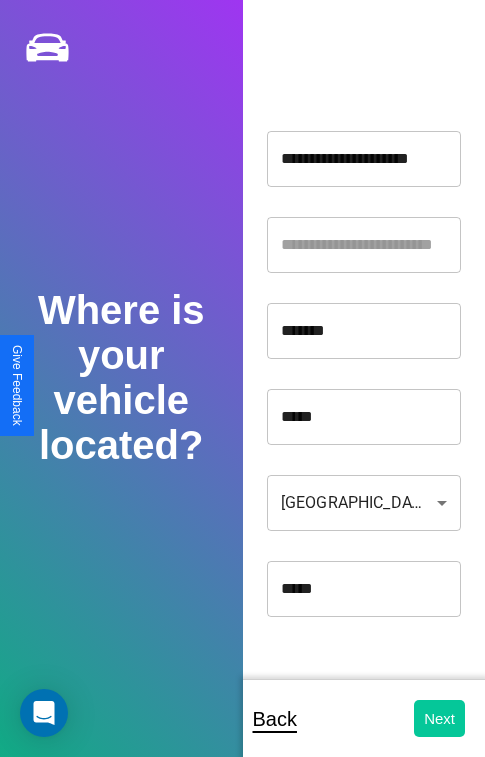 click on "Next" at bounding box center (439, 718) 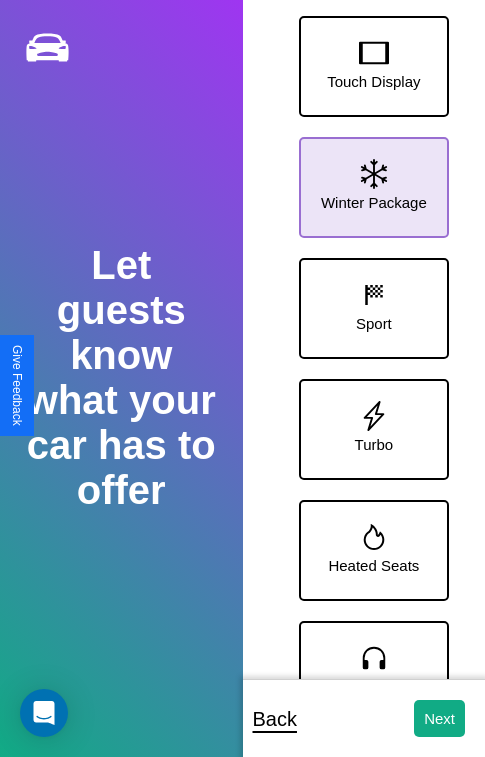 click 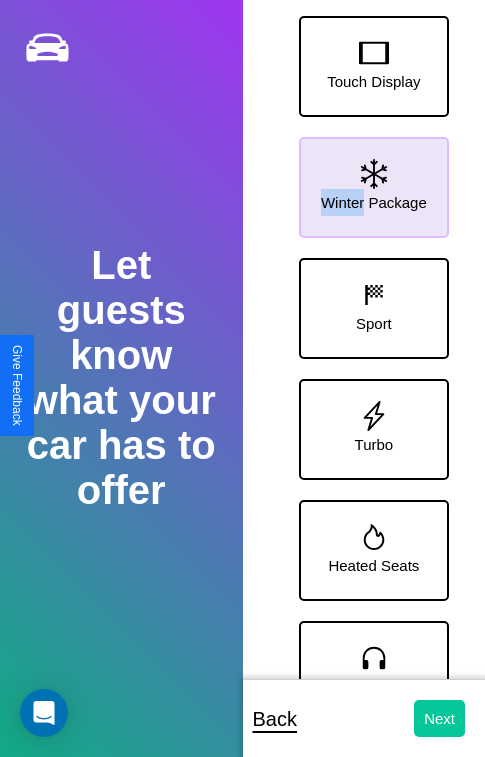 click on "Next" at bounding box center [439, 718] 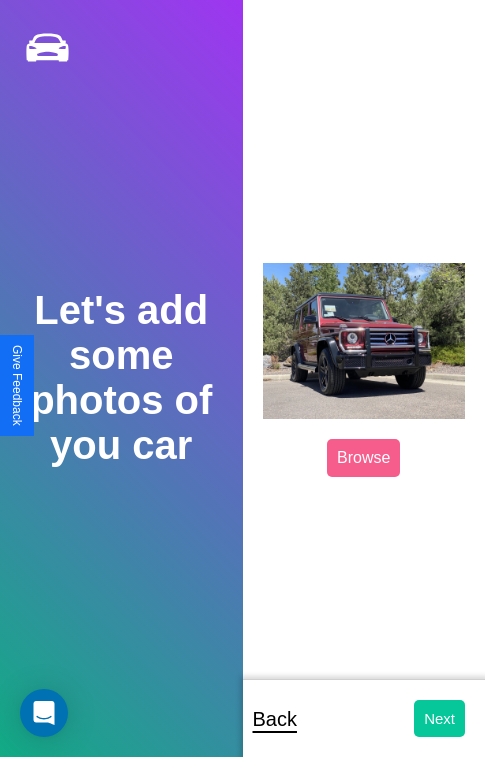 click on "Next" at bounding box center [439, 718] 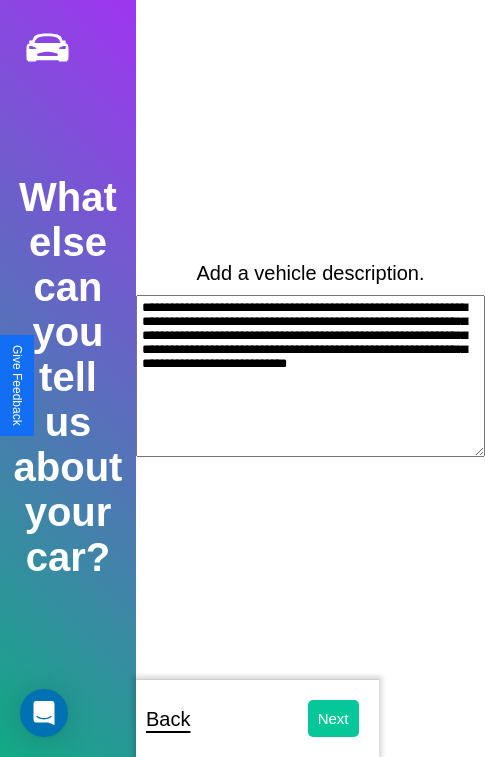 type on "**********" 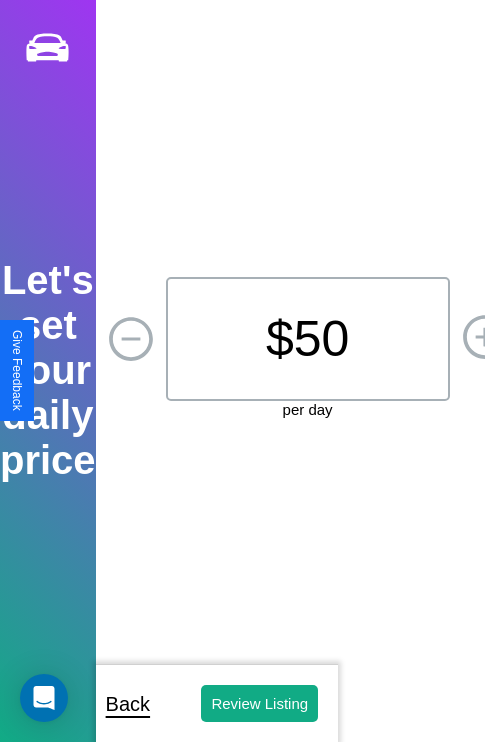 click on "$ 50" at bounding box center [308, 339] 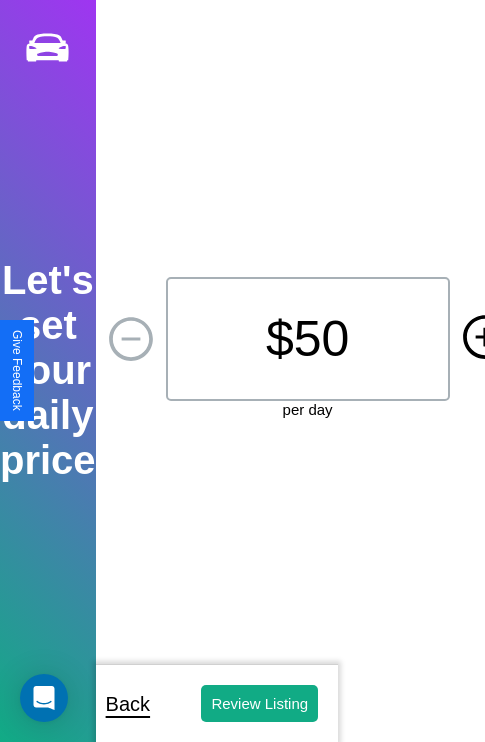 click 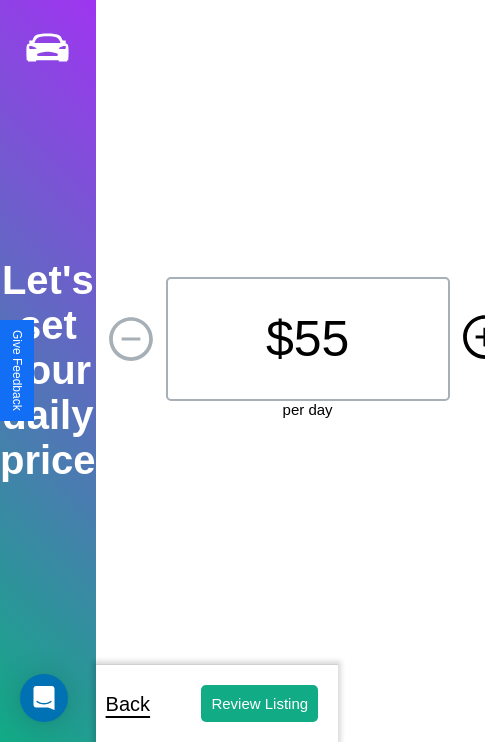 click 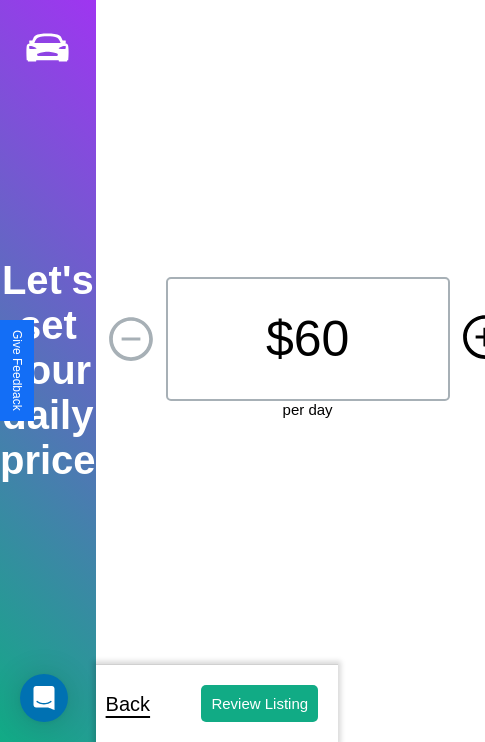 click 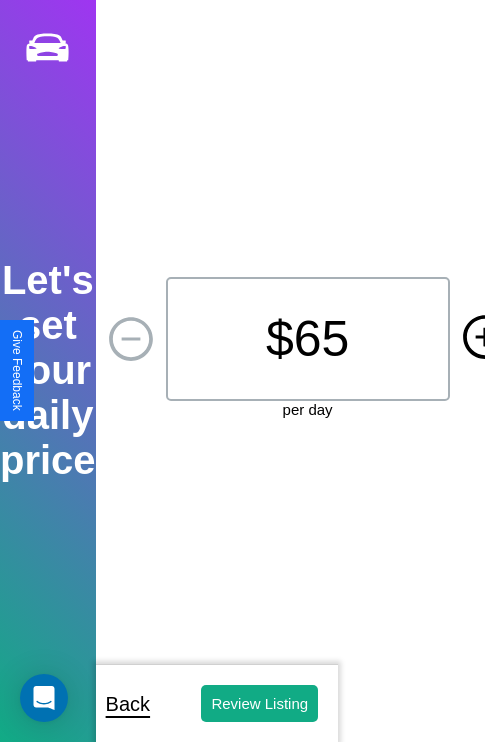 click 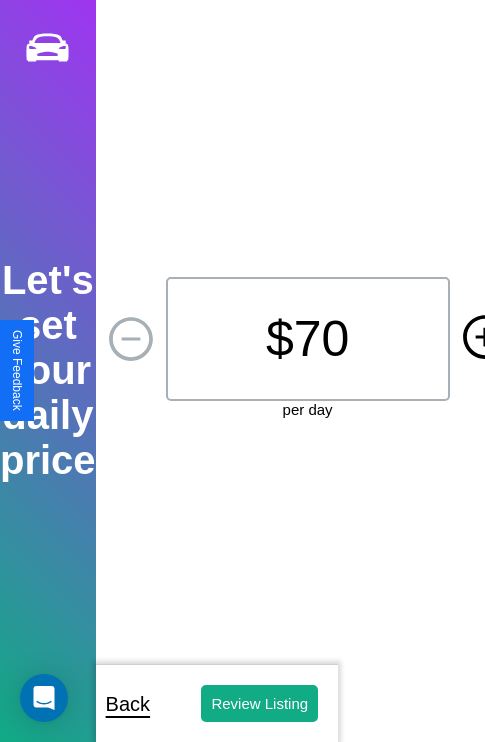 click 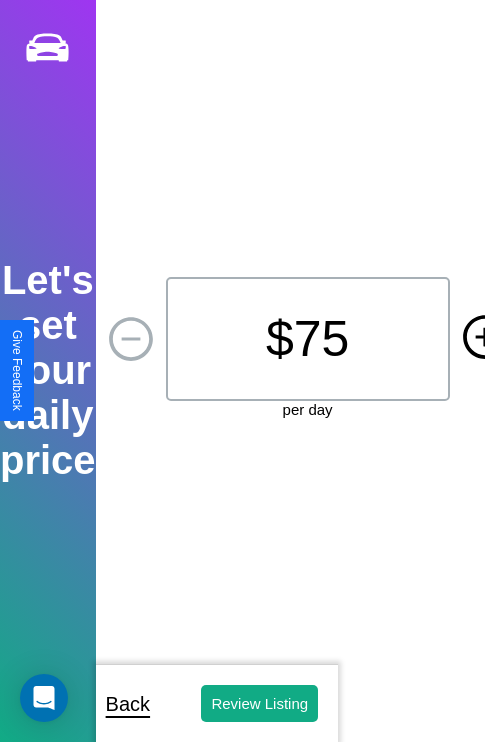 click 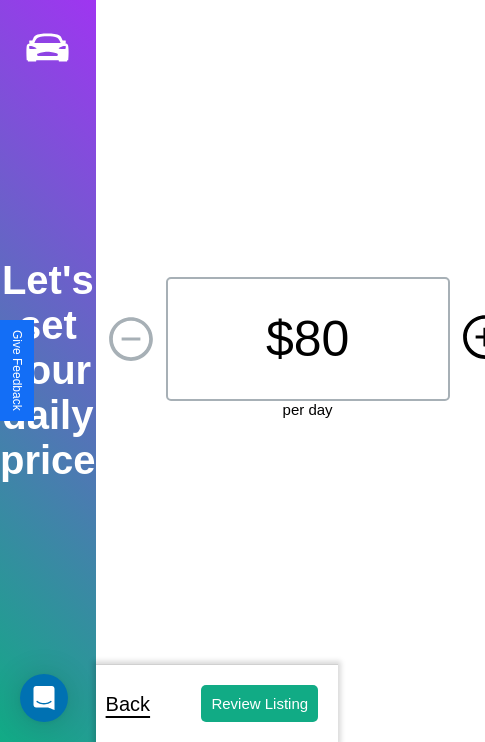 click 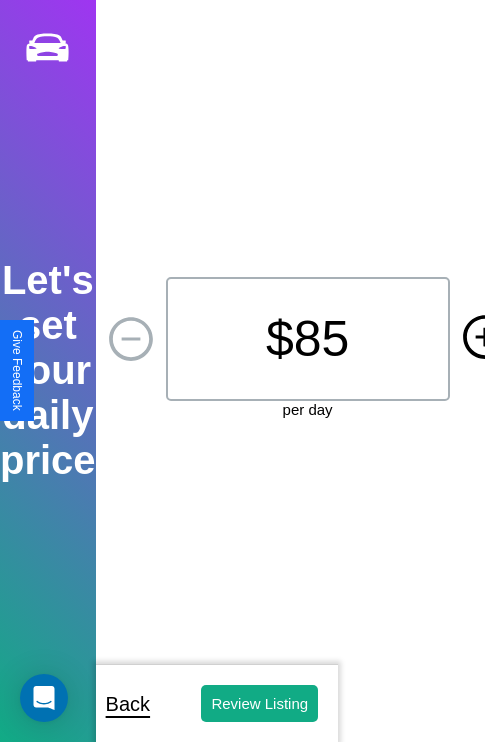 click 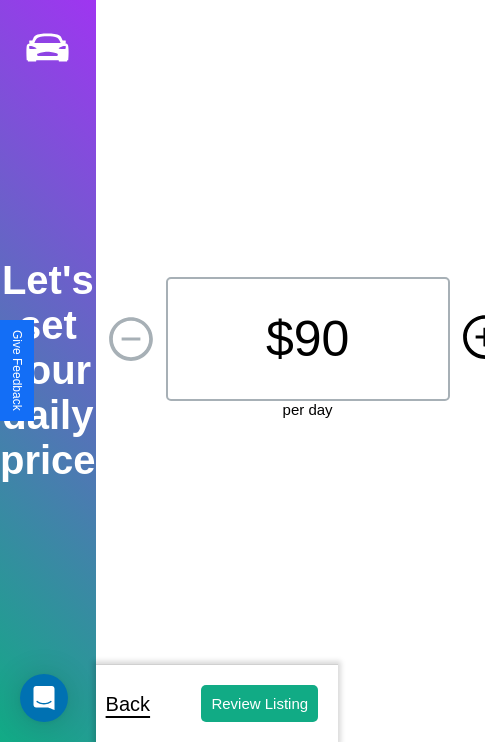 click 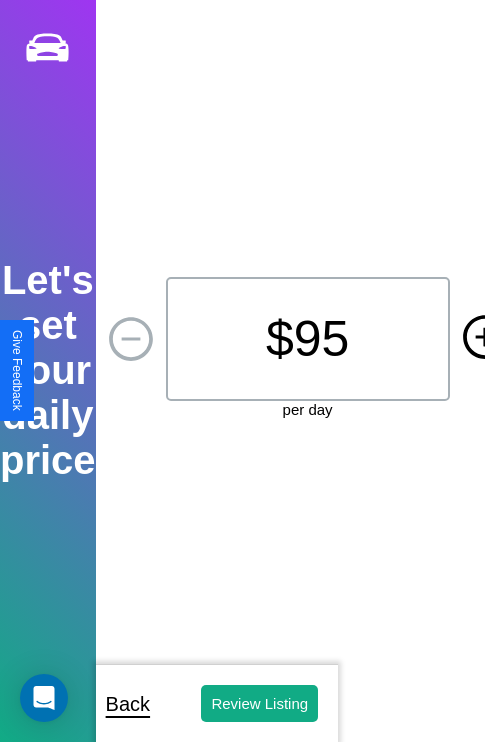 click 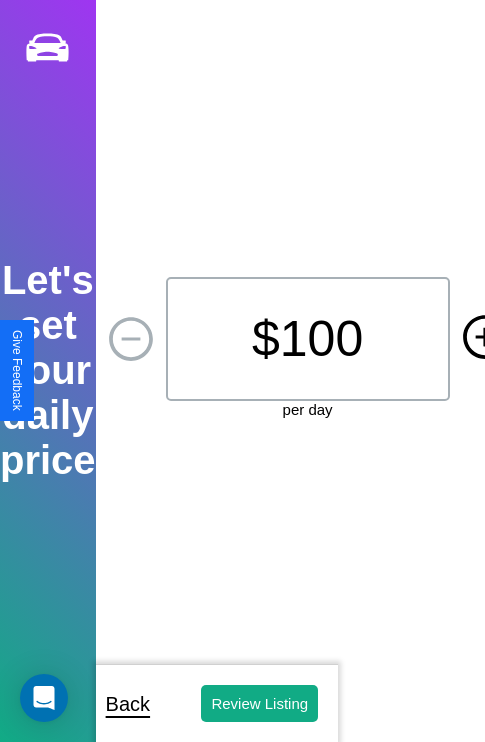 click 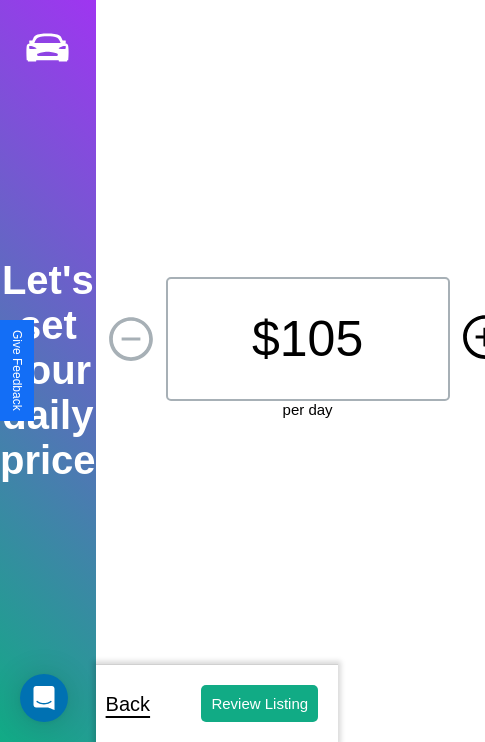 click 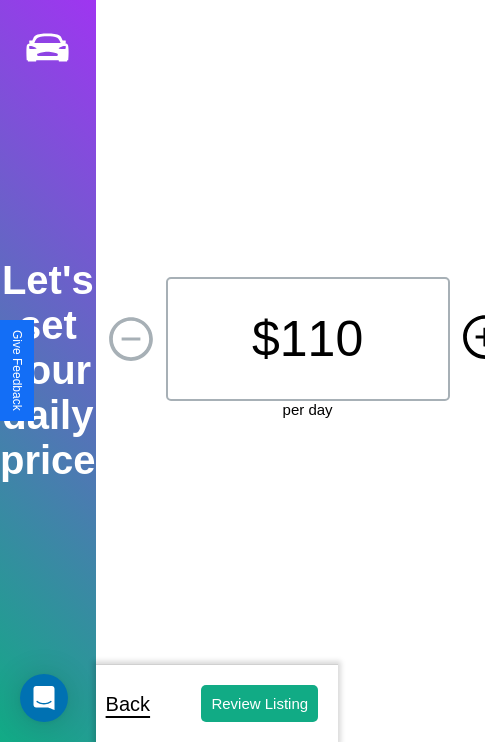 click 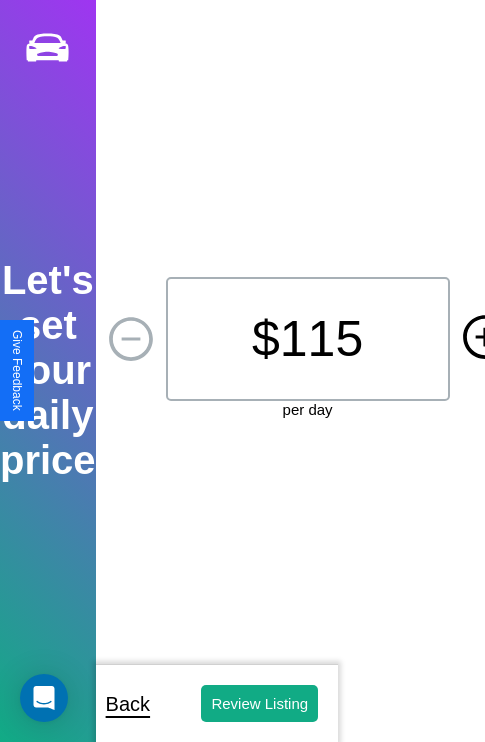 click 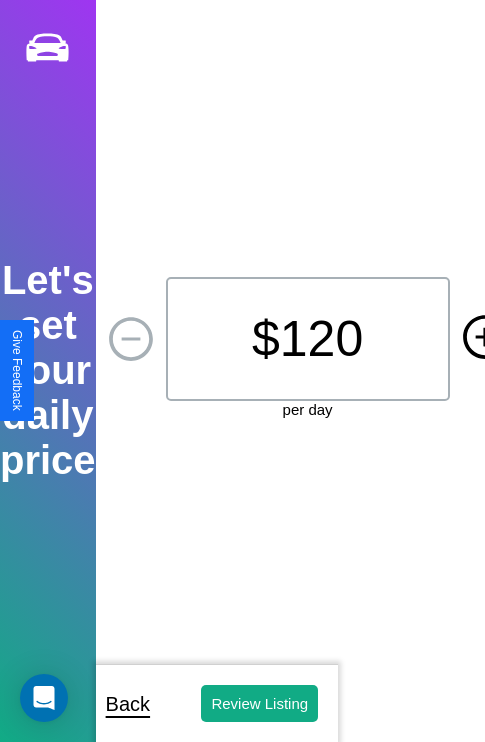 click 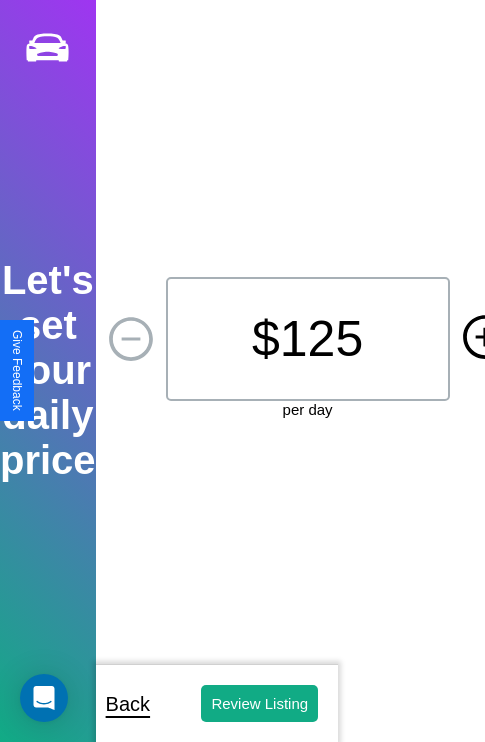 click 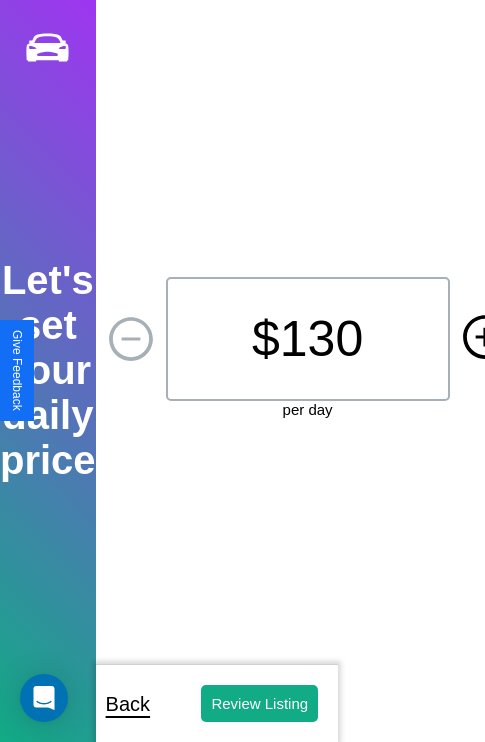 click 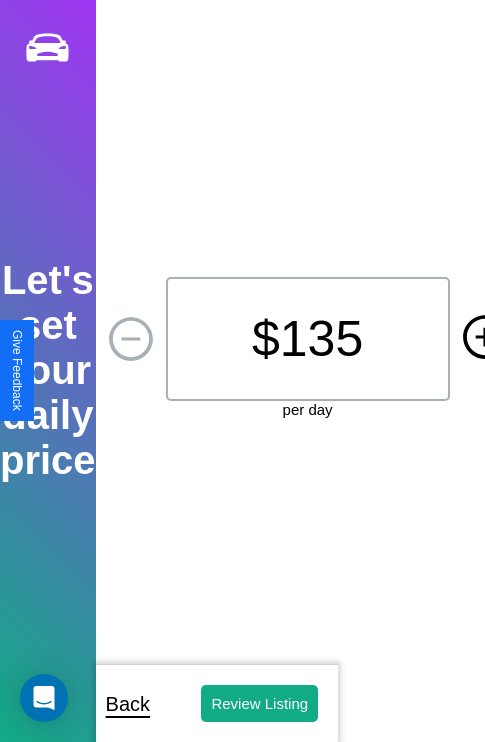 click 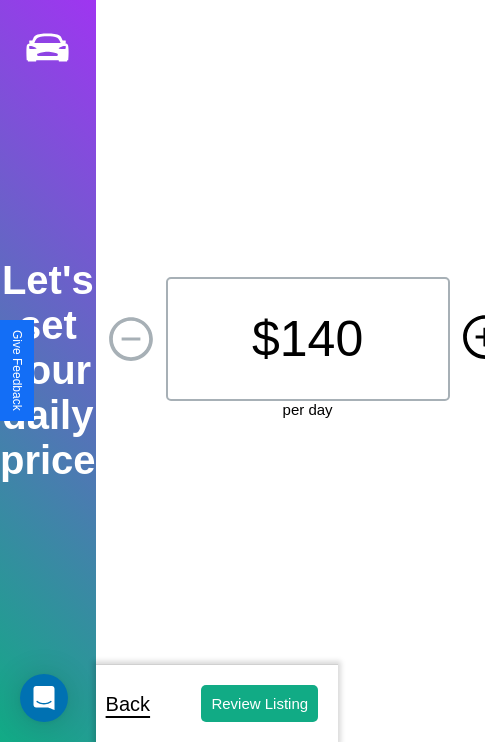 click 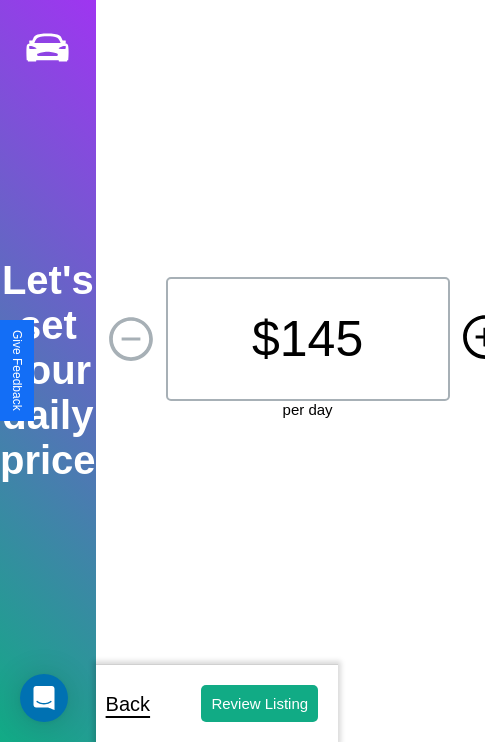 click 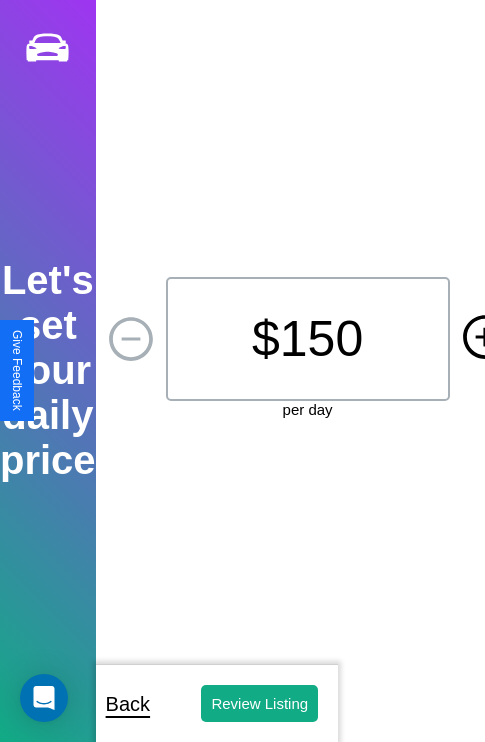 click 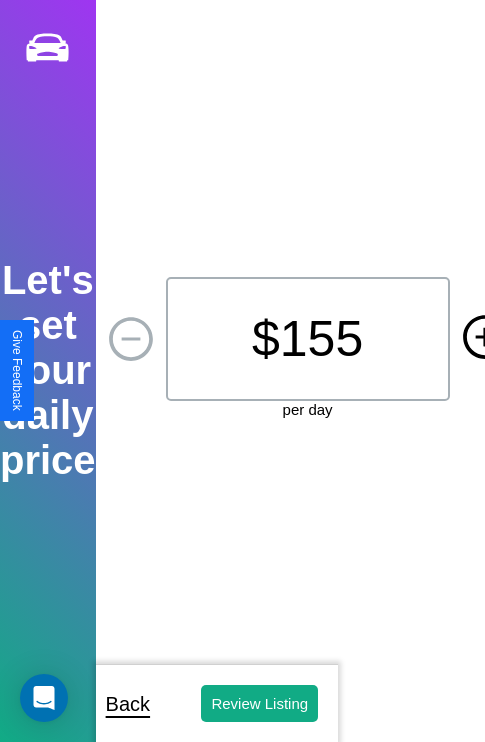 click 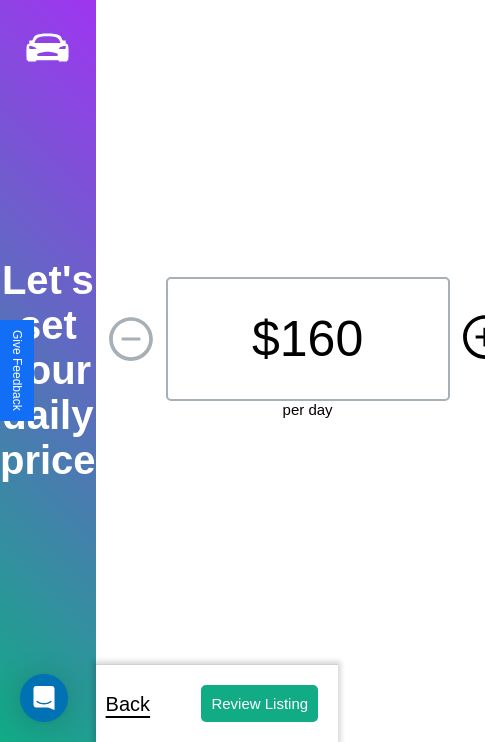 click 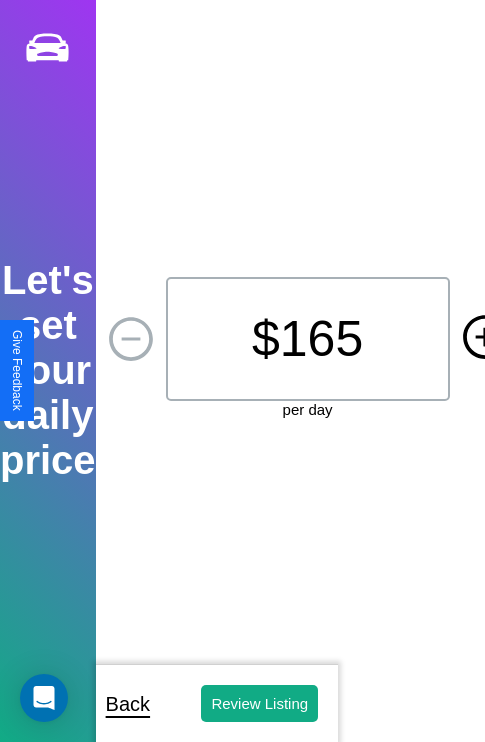 click 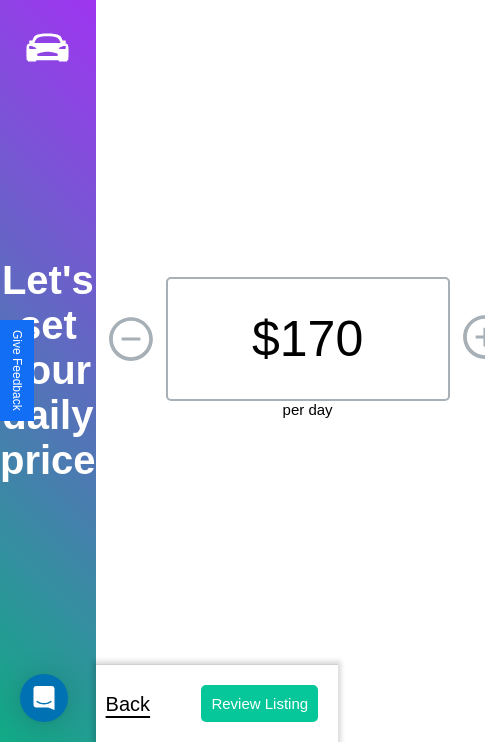 click on "Review Listing" at bounding box center [259, 703] 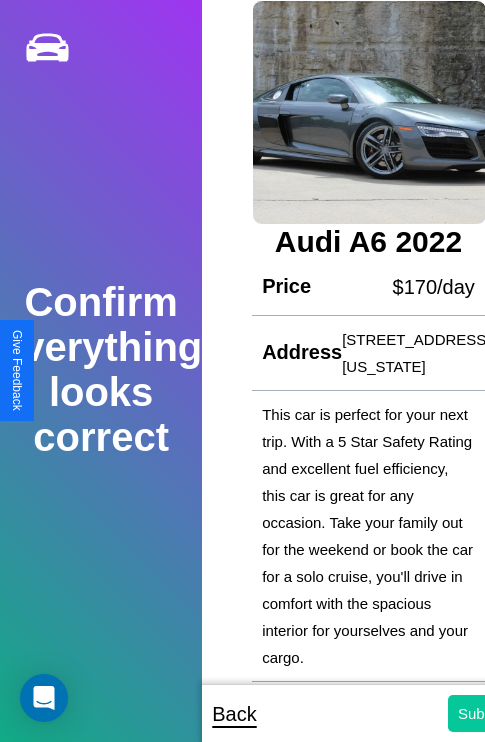 click on "Submit" at bounding box center [481, 713] 